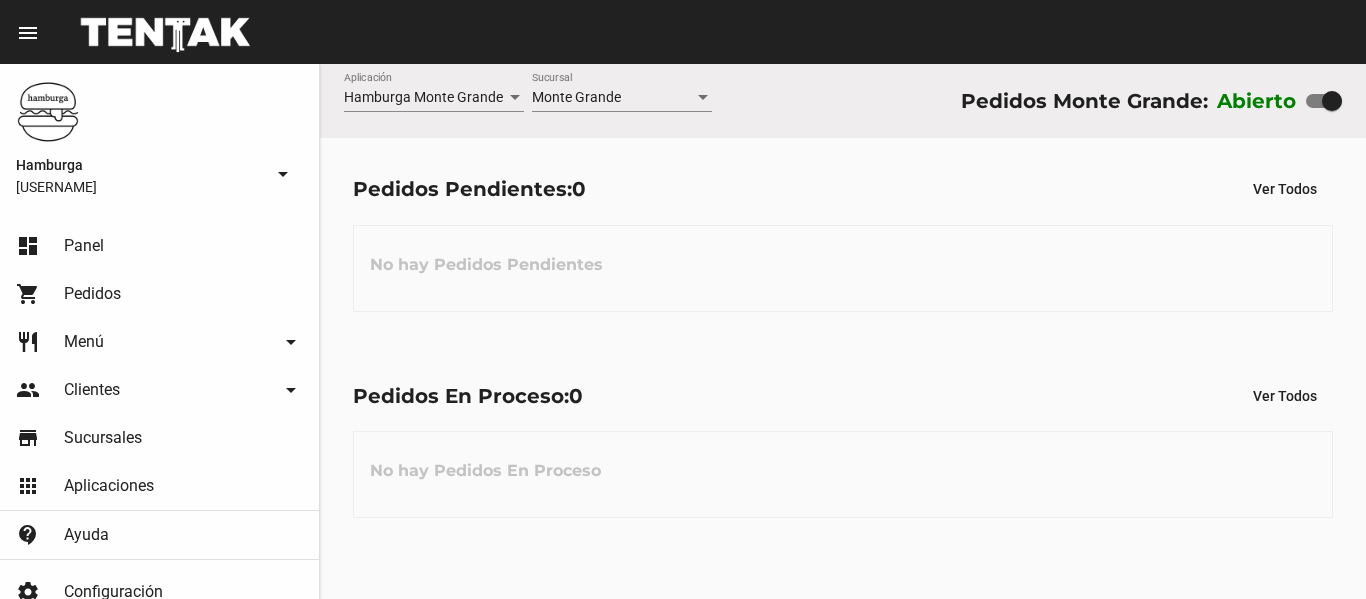scroll, scrollTop: 0, scrollLeft: 0, axis: both 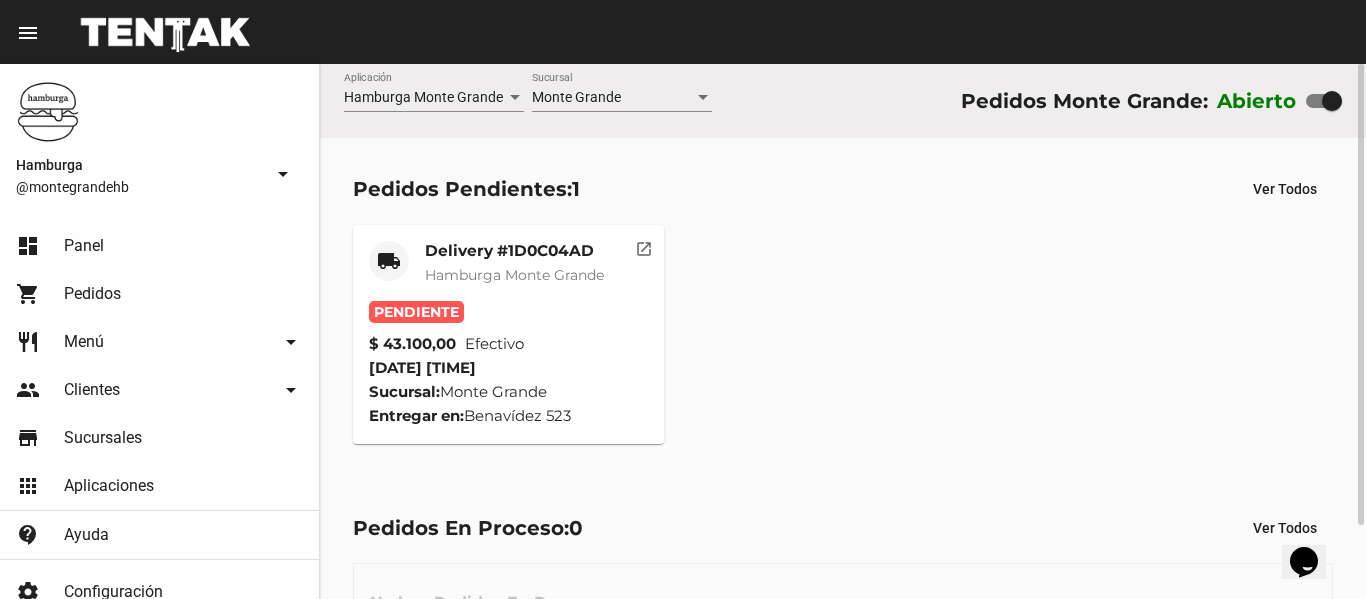 click on "Delivery #1D0C04AD" 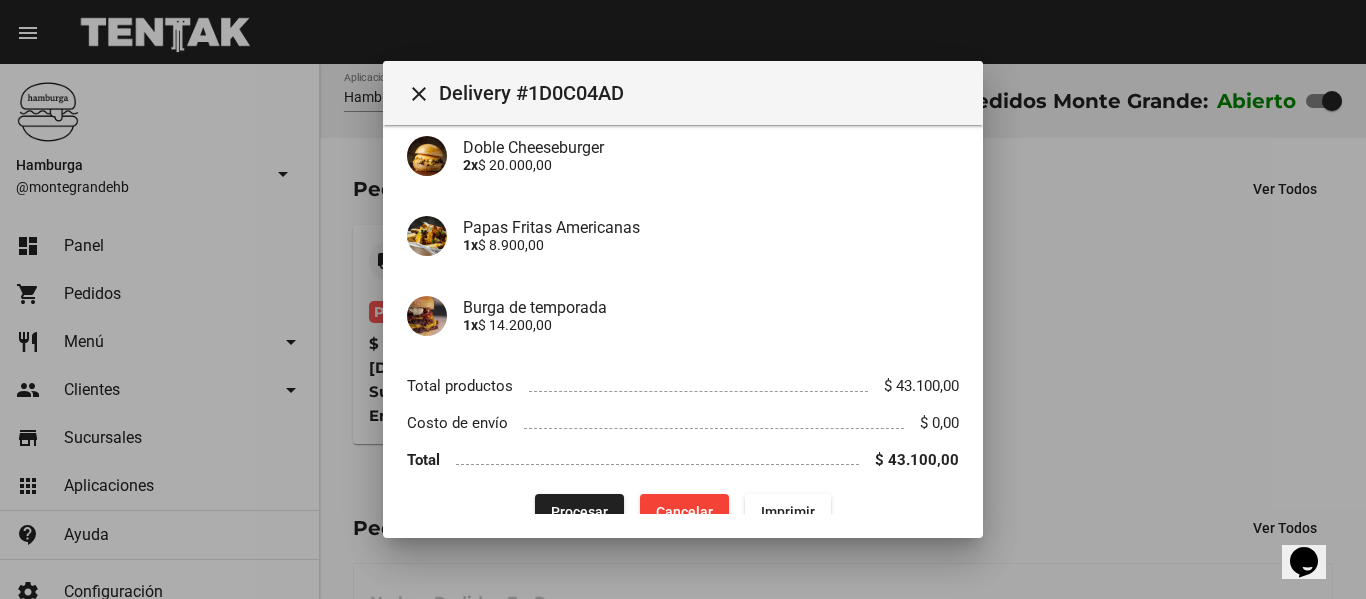 scroll, scrollTop: 205, scrollLeft: 0, axis: vertical 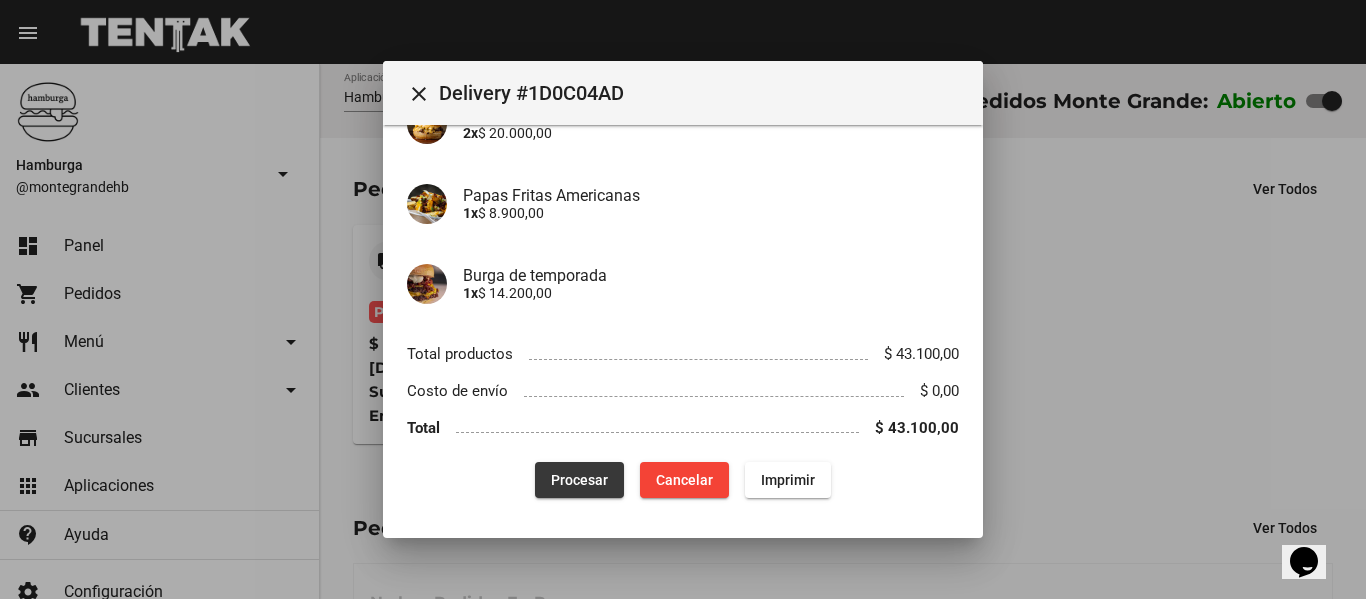 click on "Procesar" 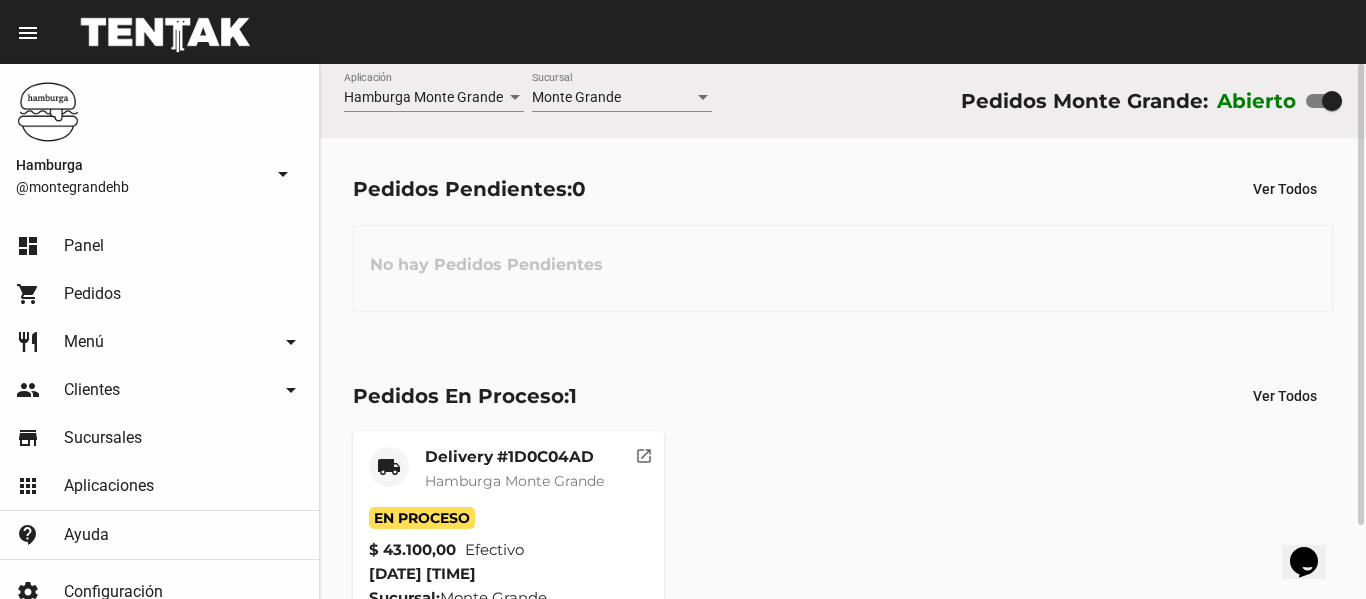 click on "local_shipping Delivery #1D0C04AD Hamburga Monte Grande En Proceso $ 43.100,00 Efectivo  1/8/25 21:20 Sucursal:  Monte Grande  Entregar en:  Benavídez 523   open_in_new" 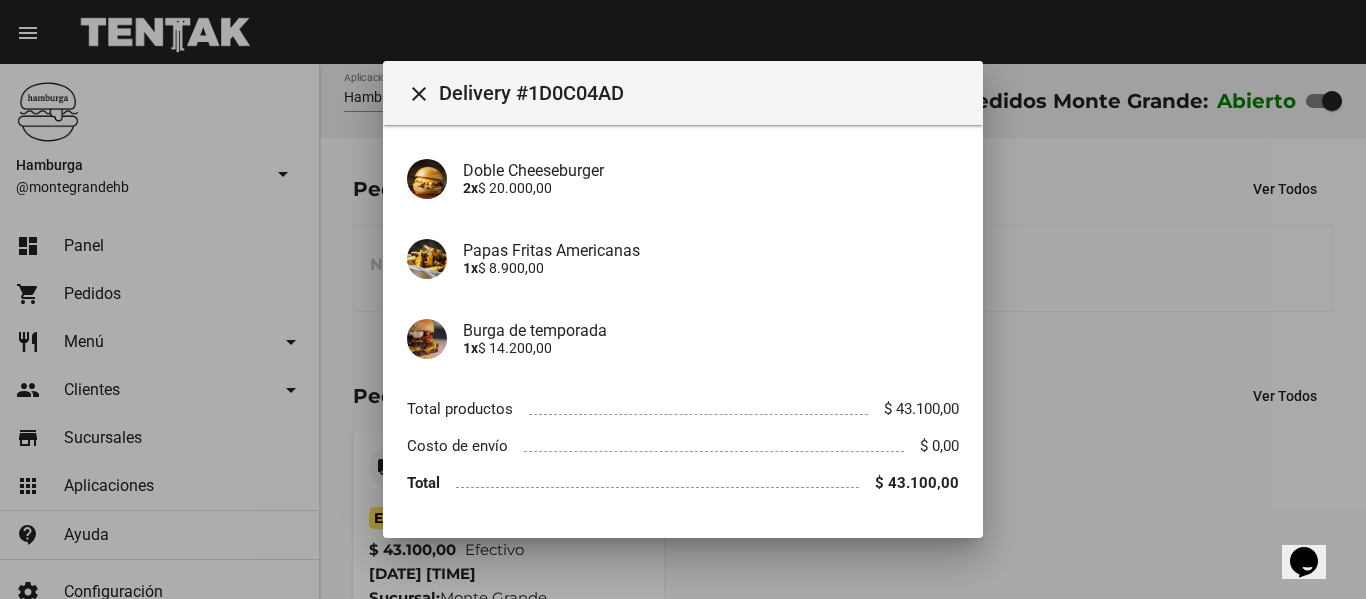 scroll, scrollTop: 205, scrollLeft: 0, axis: vertical 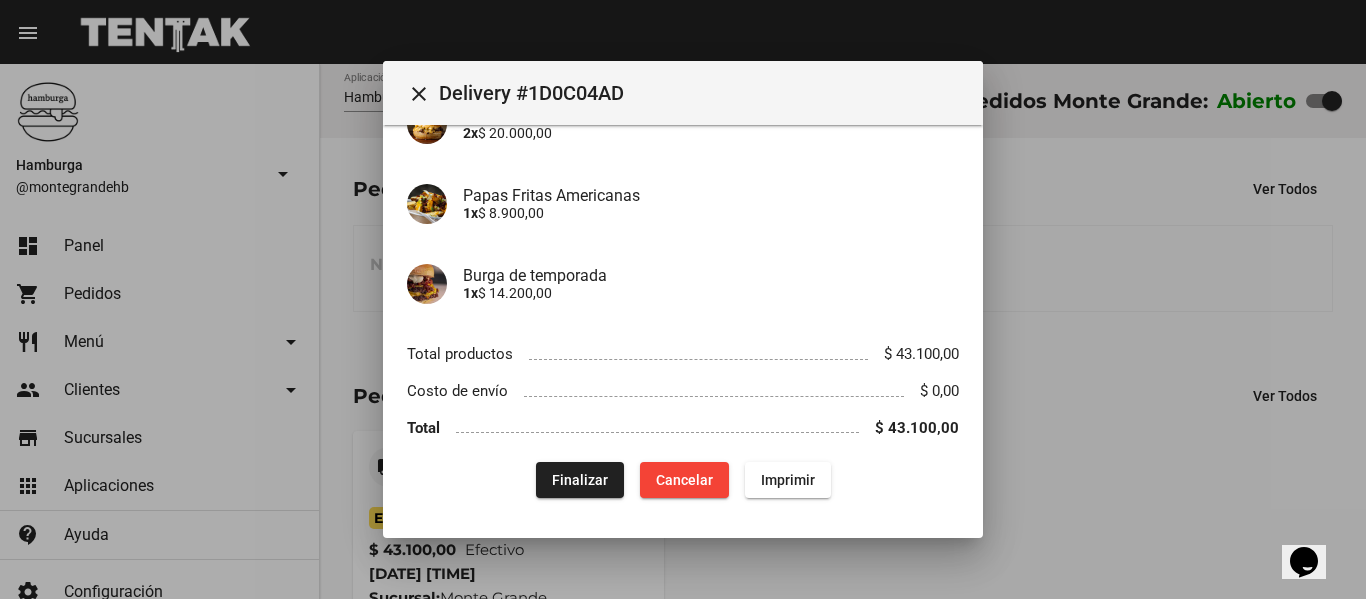 click at bounding box center [683, 299] 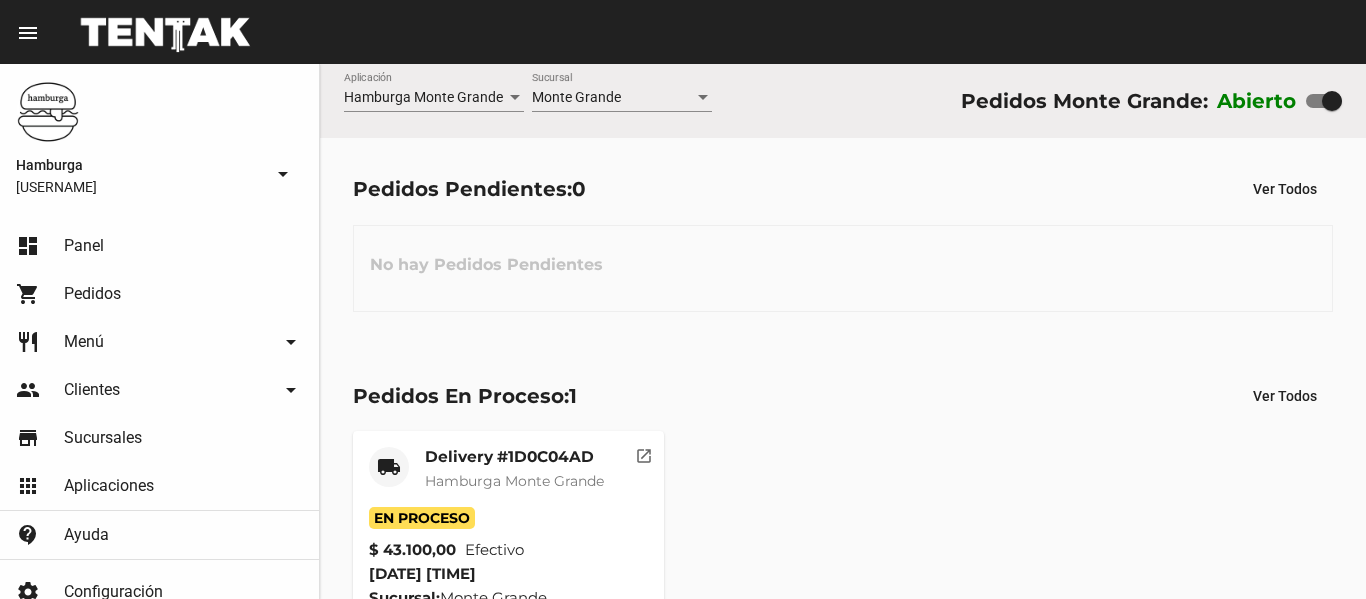 scroll, scrollTop: 0, scrollLeft: 0, axis: both 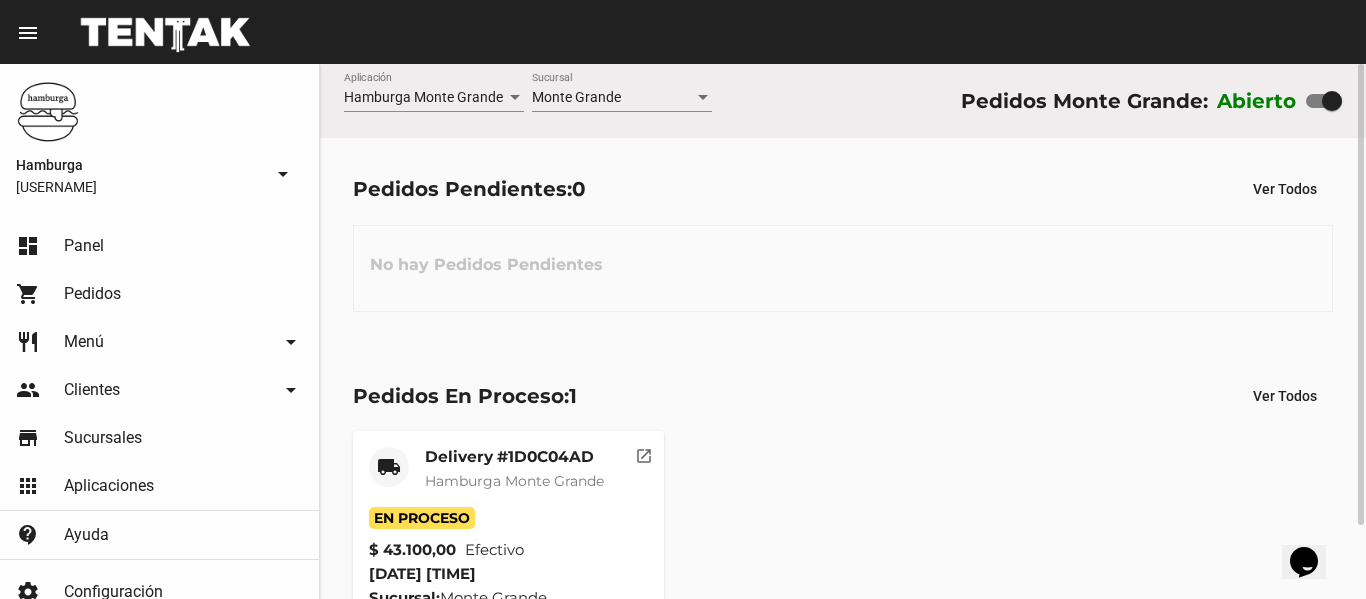 click on "Delivery #1D0C04AD Hamburga Monte Grande" 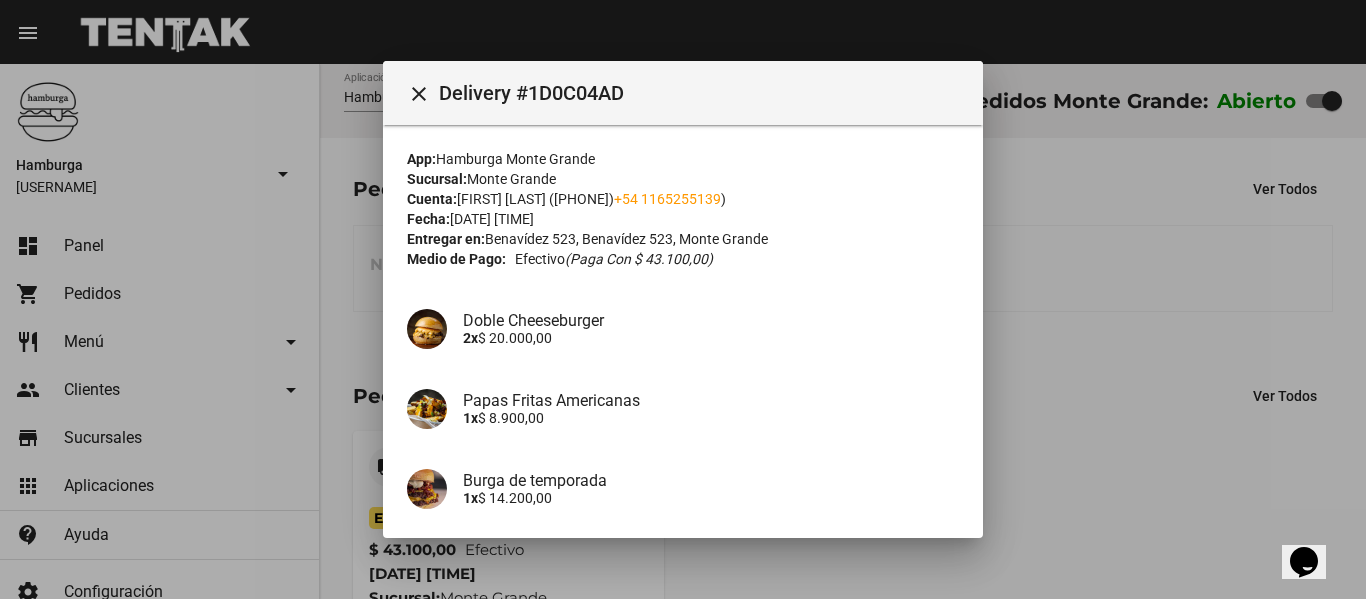 click at bounding box center [683, 299] 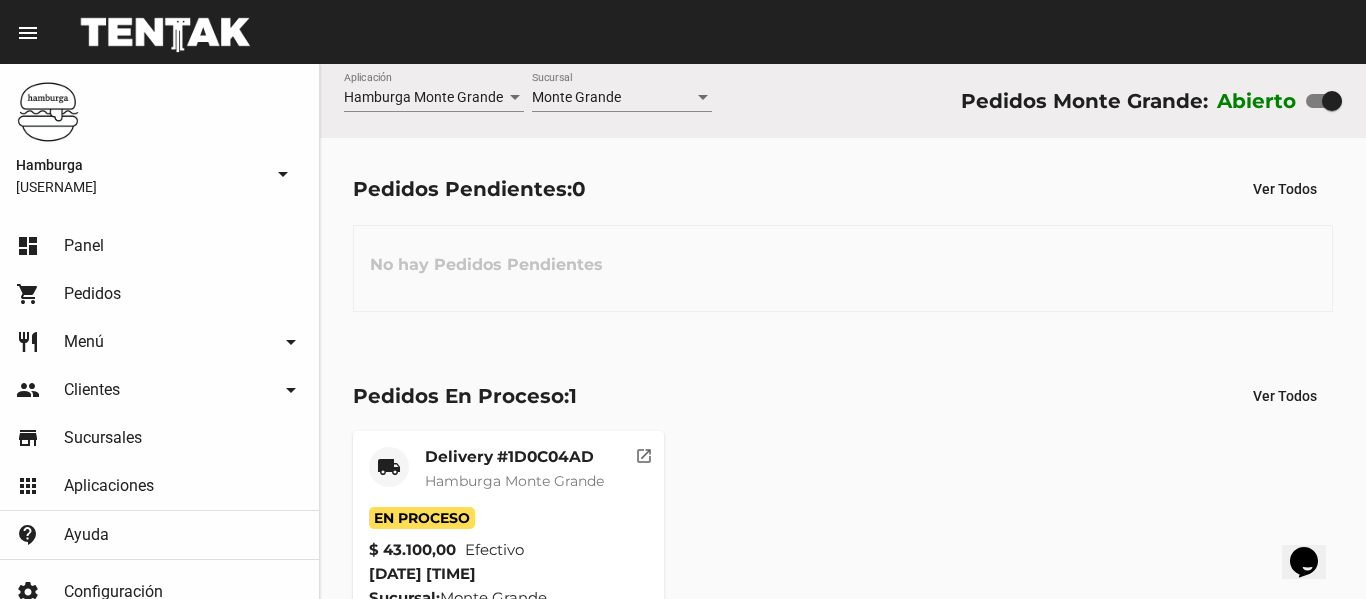 click on "No hay Pedidos Pendientes" 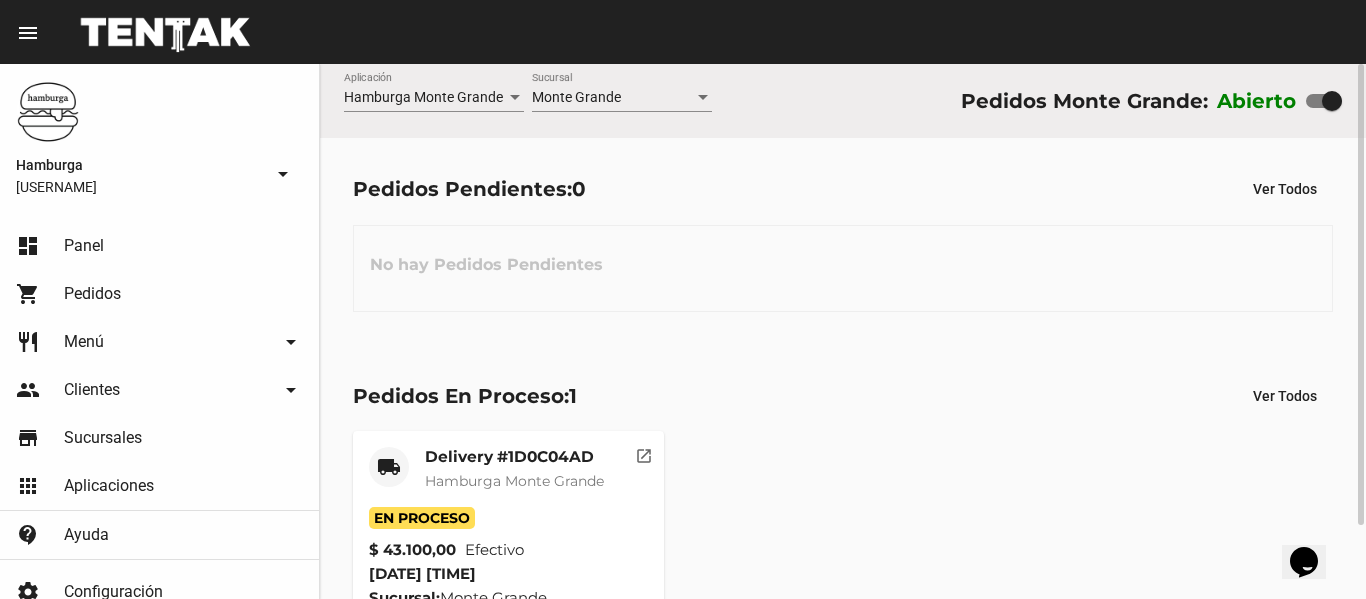 click on "Delivery #1D0C04AD" 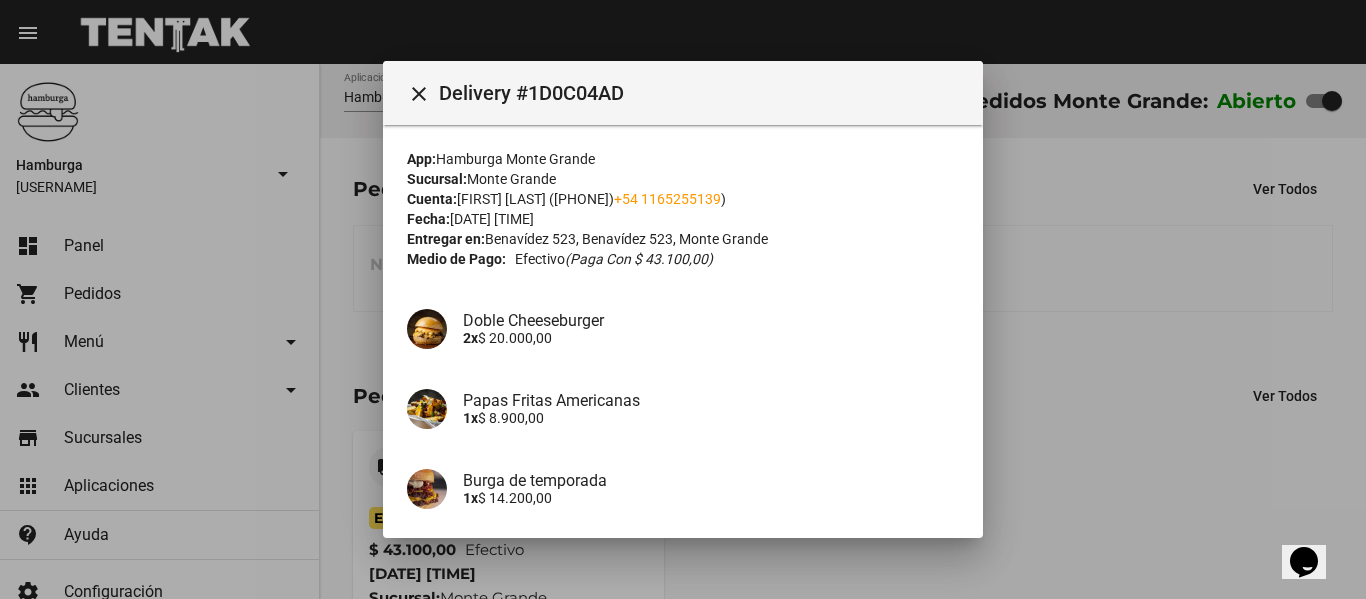scroll, scrollTop: 205, scrollLeft: 0, axis: vertical 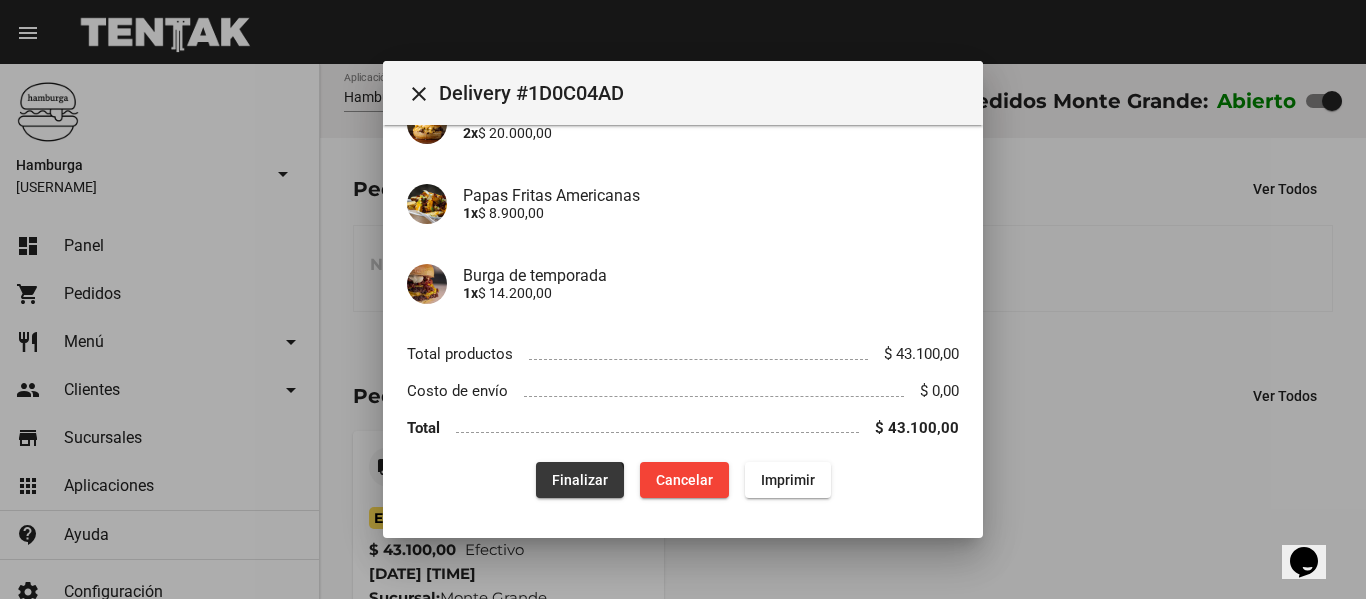 click on "Finalizar" 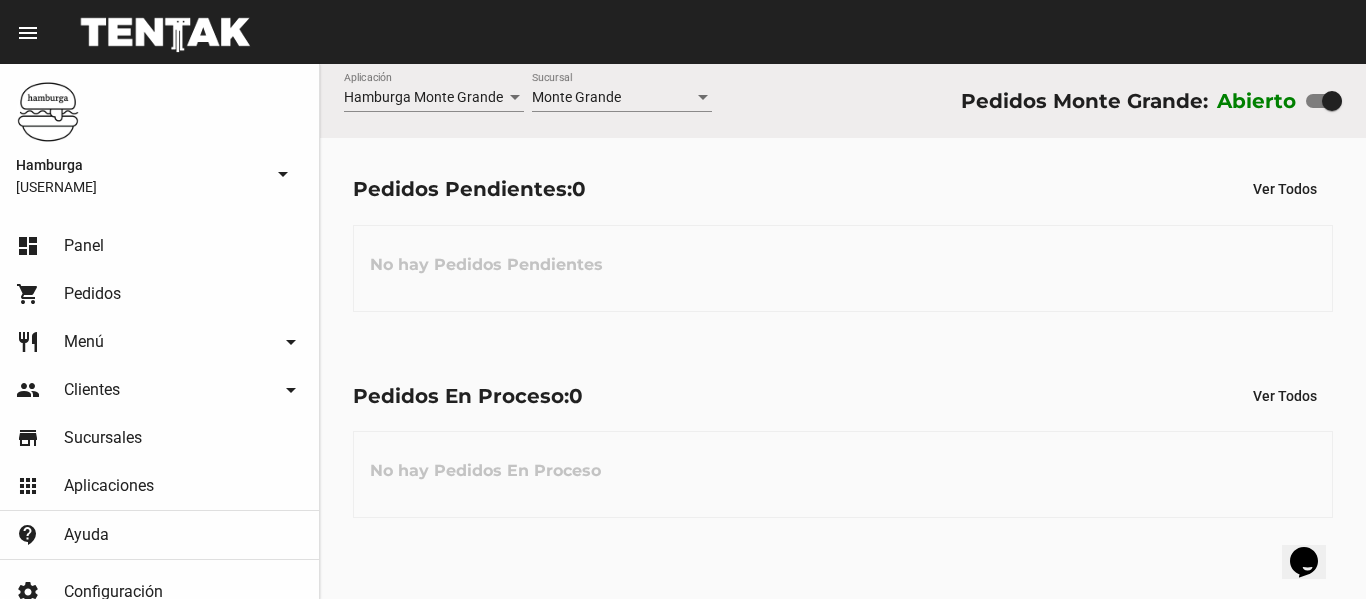 click on "Pedidos Pendientes:  0" 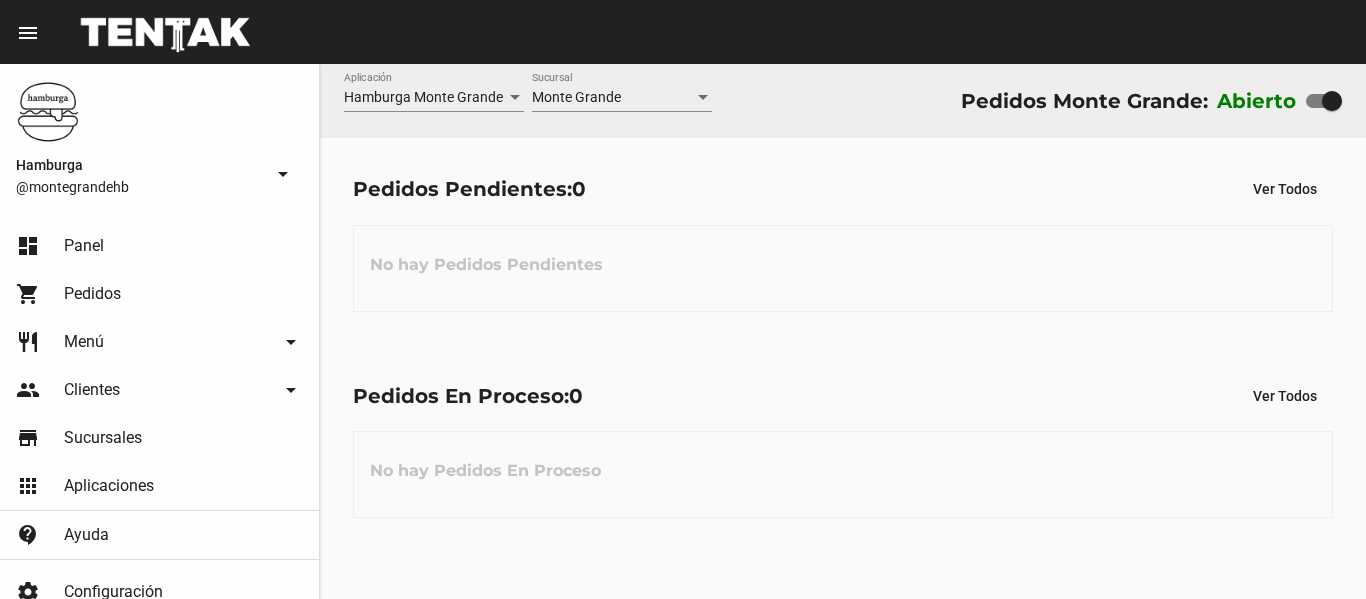 scroll, scrollTop: 0, scrollLeft: 0, axis: both 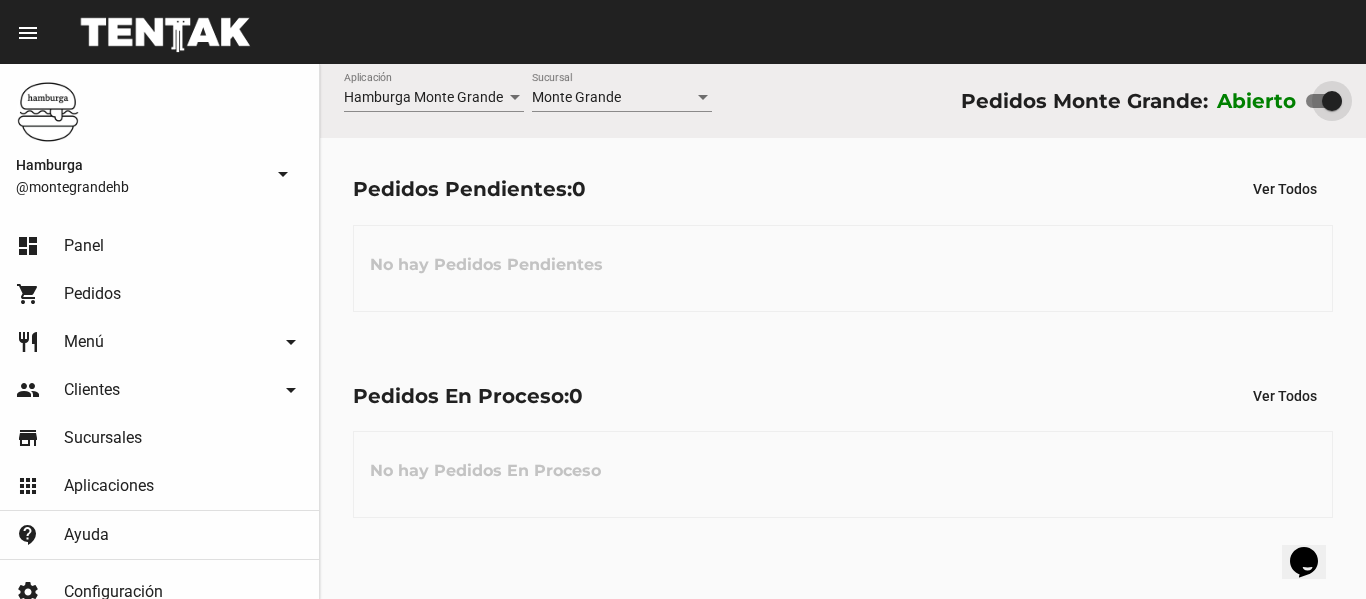 click at bounding box center (1332, 101) 